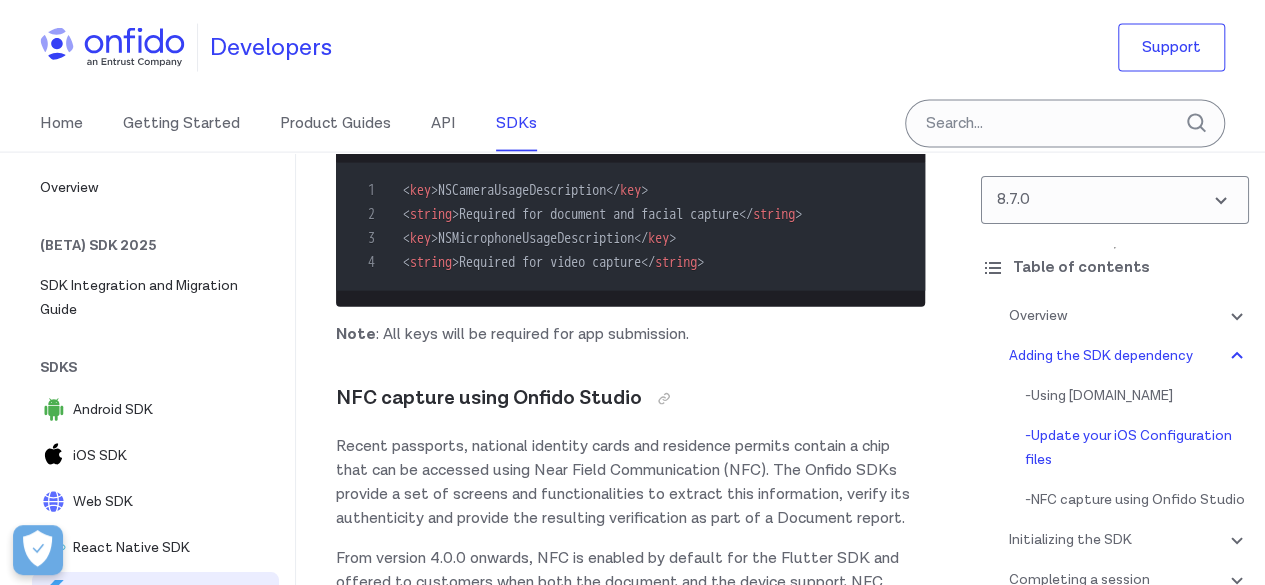 scroll, scrollTop: 2124, scrollLeft: 0, axis: vertical 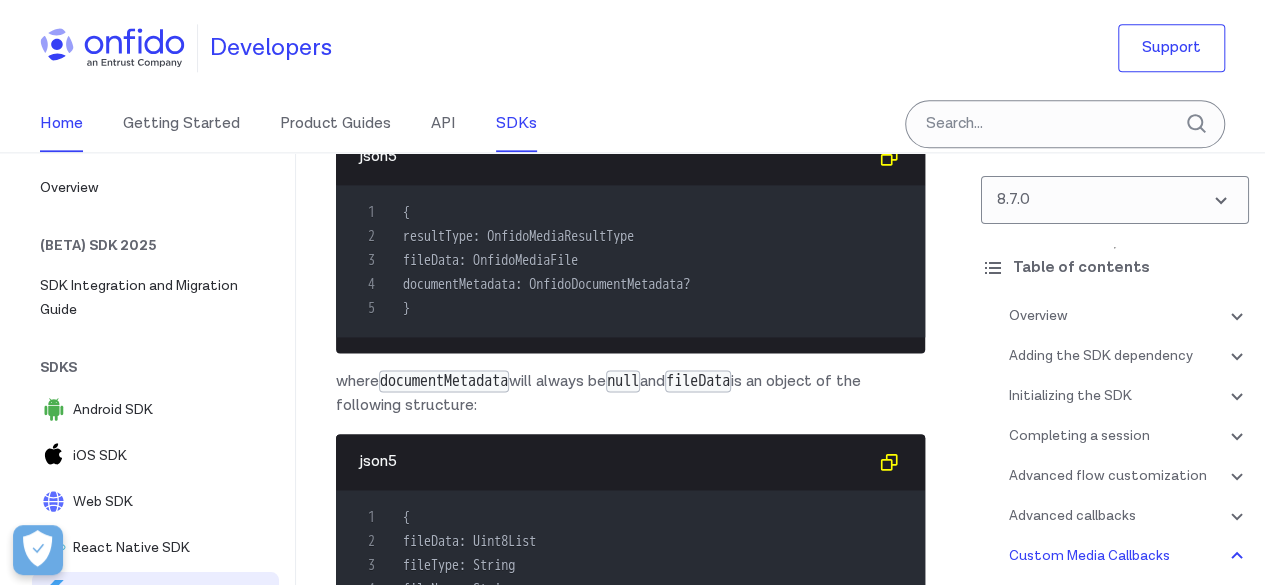 click on "Home" at bounding box center (61, 124) 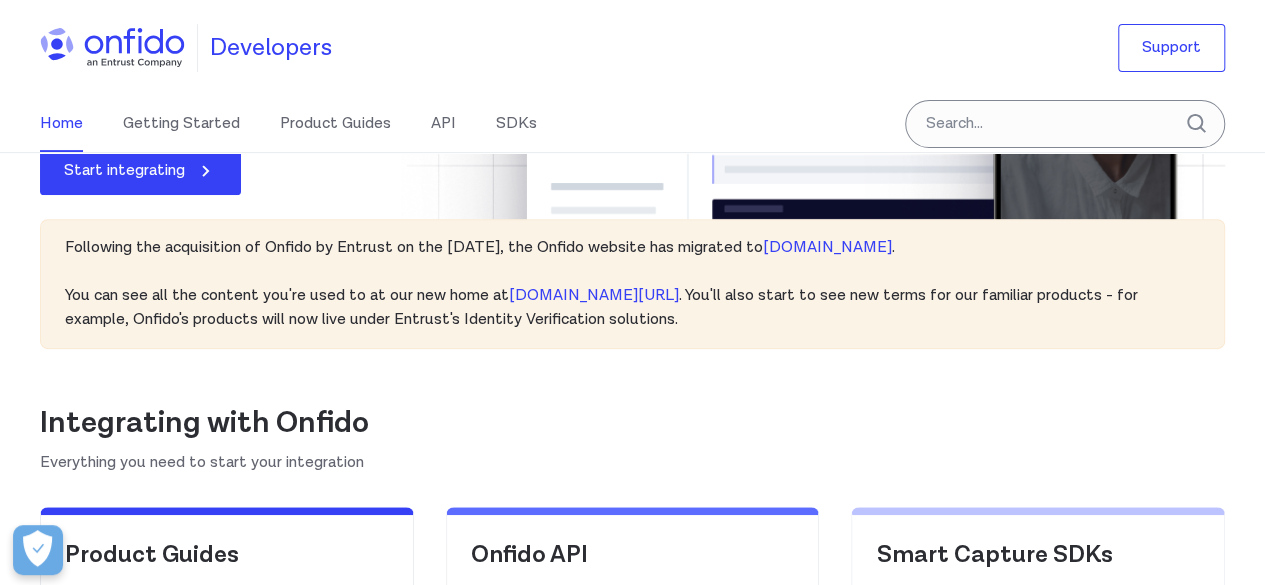 scroll, scrollTop: 153, scrollLeft: 0, axis: vertical 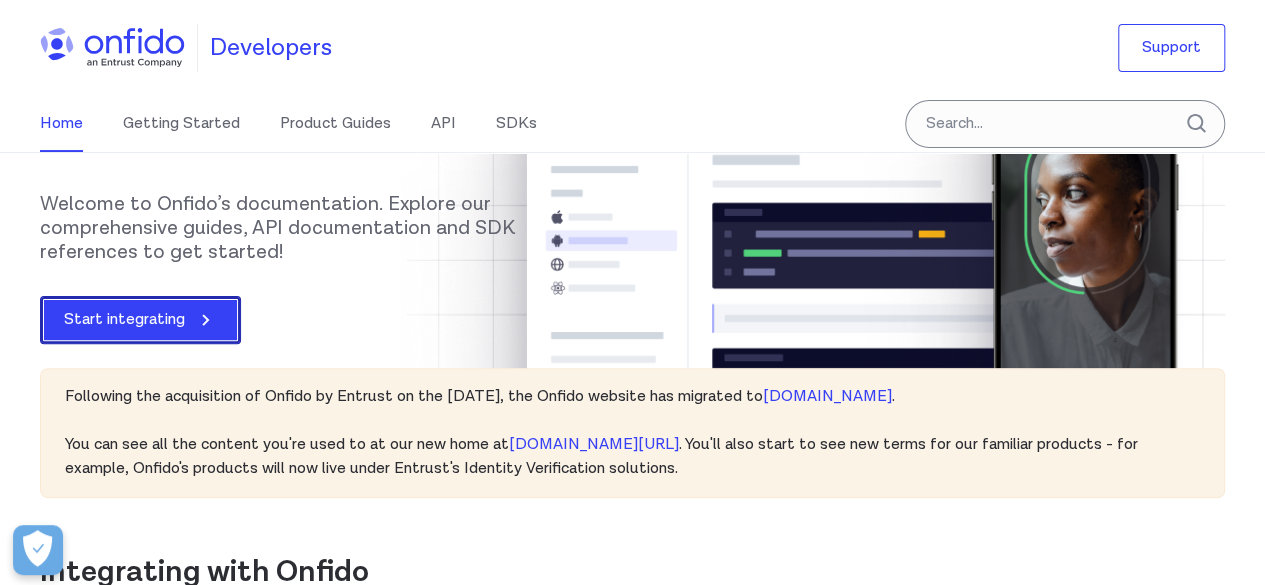 click on "Start integrating" at bounding box center (140, 320) 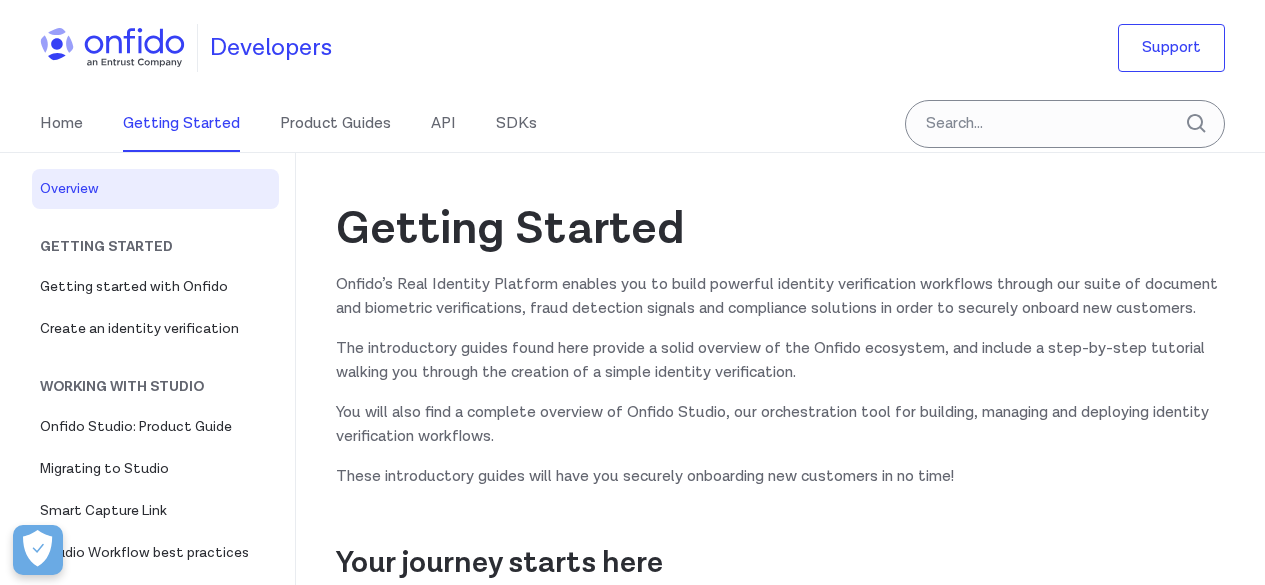 scroll, scrollTop: 200, scrollLeft: 0, axis: vertical 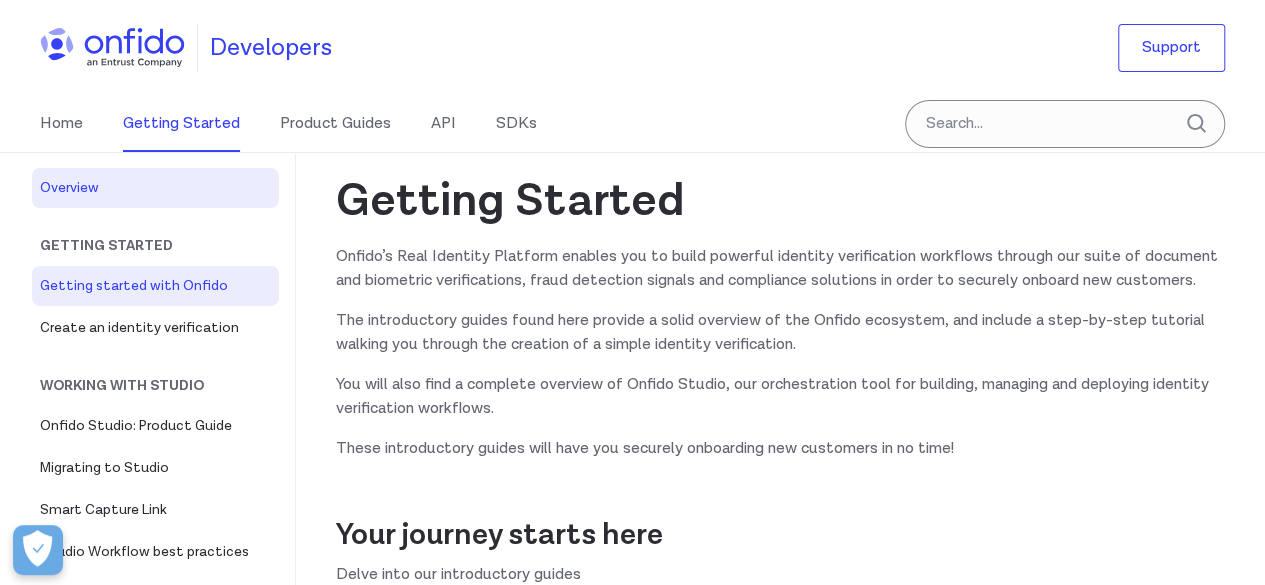 click on "Getting started with Onfido" at bounding box center [155, 286] 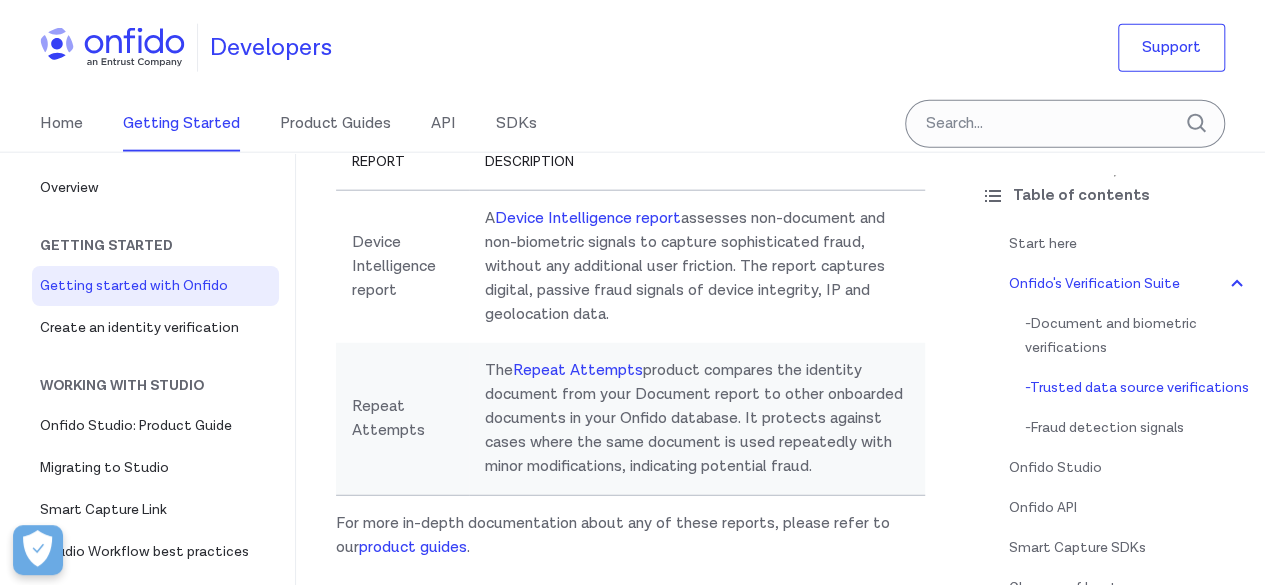 scroll, scrollTop: 2528, scrollLeft: 0, axis: vertical 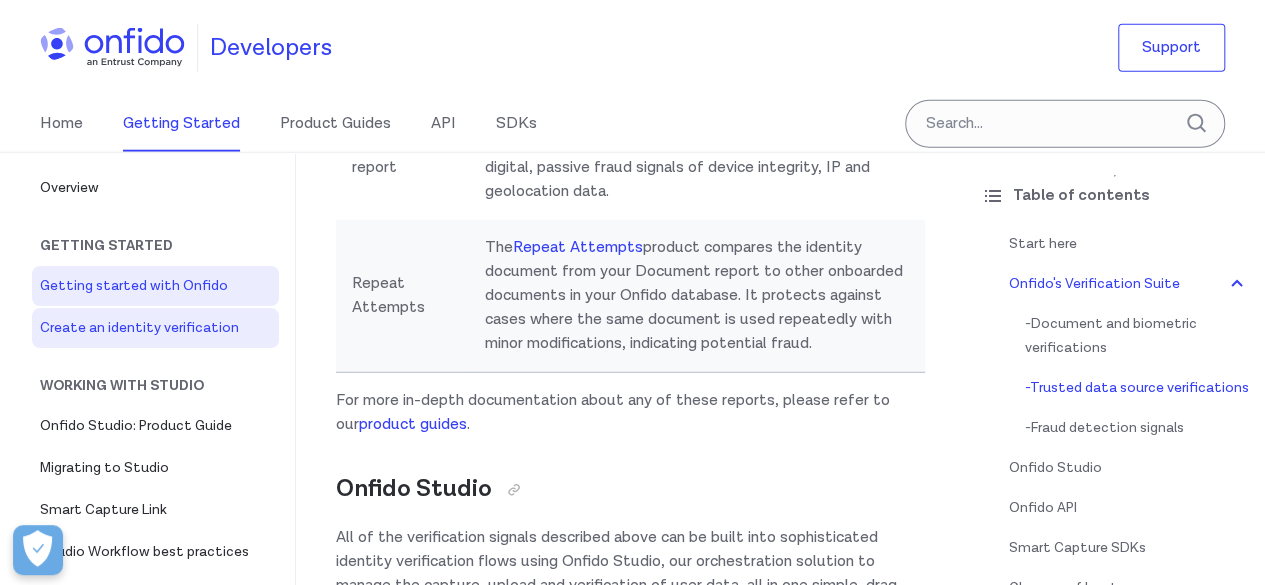 click on "Create an identity verification" at bounding box center [155, 328] 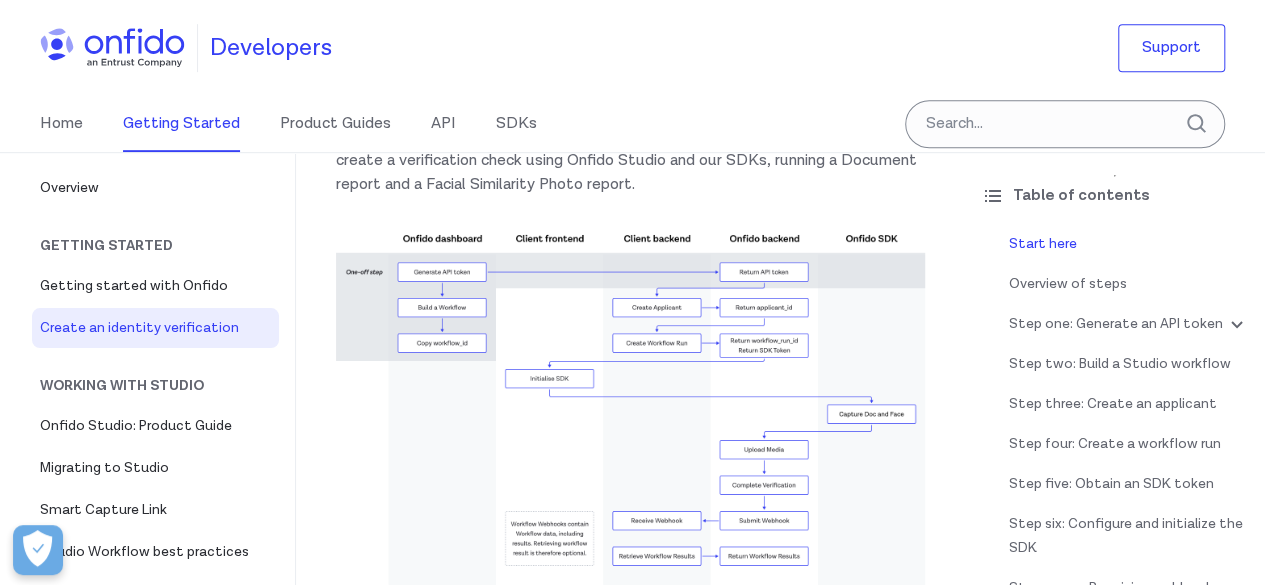 scroll, scrollTop: 500, scrollLeft: 0, axis: vertical 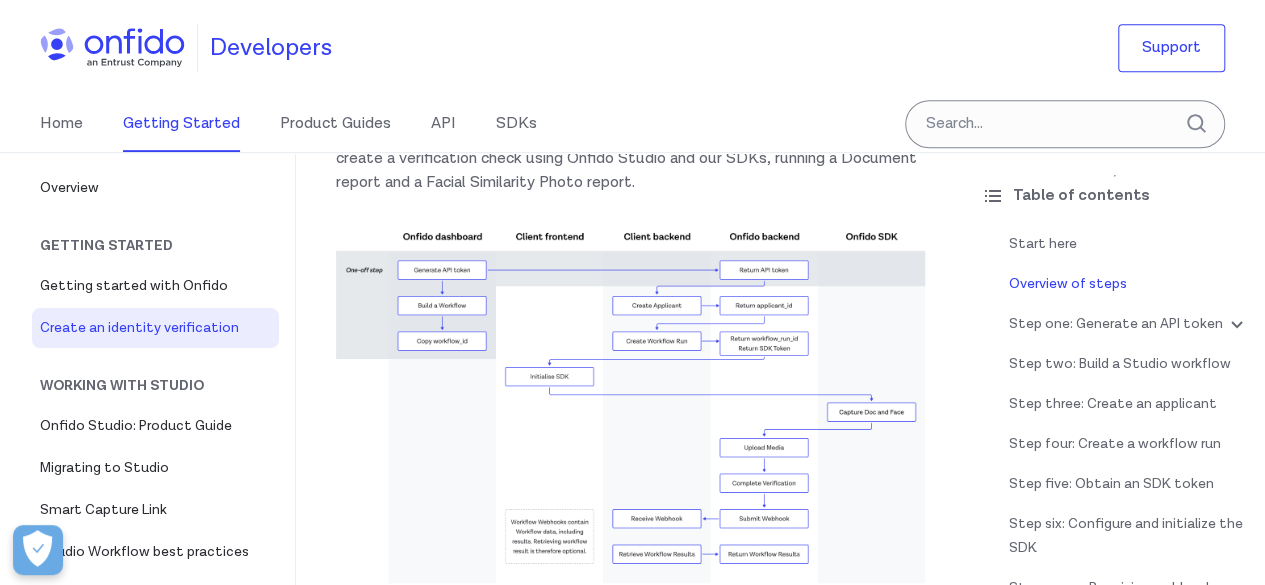 drag, startPoint x: 329, startPoint y: 211, endPoint x: 489, endPoint y: 382, distance: 234.18155 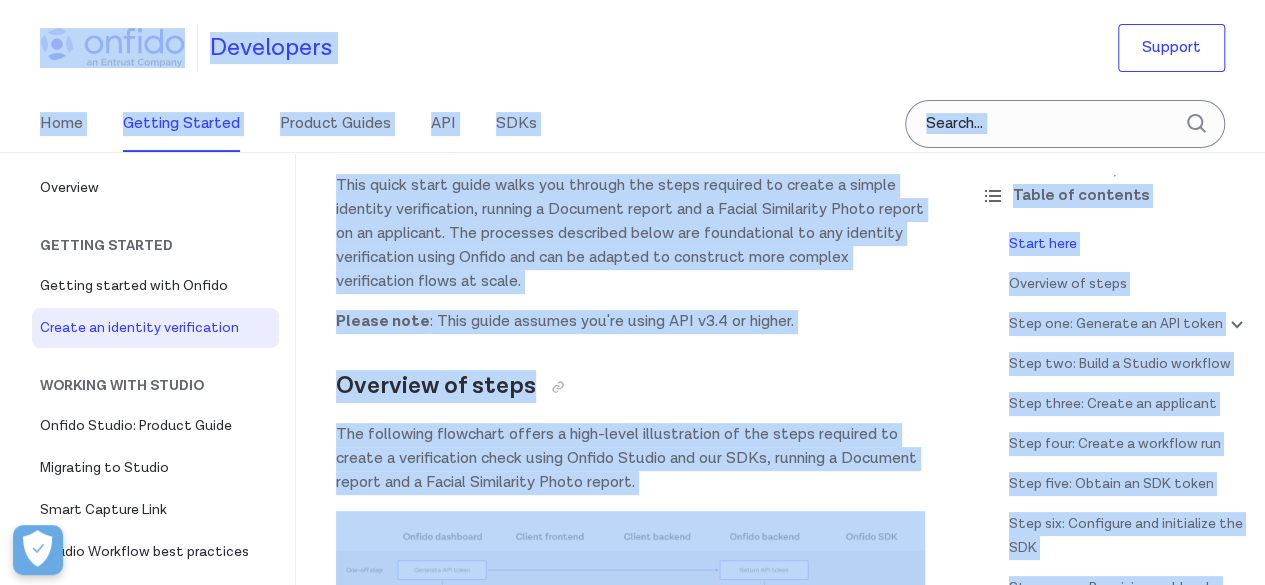 click on "Quick start guide: create an identity verification
Start here
This quick start guide walks you through the steps required to create a simple identity verification, running a Document report and a Facial Similarity Photo report on an applicant. The processes described below are foundational to any identity verification using Onfido and can be adapted to construct more complex verification flows at scale.
Please note : This guide assumes you're using API v3.4 or higher.
Overview of steps
The following flowchart offers a high-level illustration of the steps required to create a verification check using Onfido Studio and our SDKs, running a Document report and a Facial Similarity Photo report.
Step one: Generate an API token
To start your integration, you will need an API token. Onfido makes use of two types of token: sandbox tokens and live tokens.
Sandbox tokens are used to  test your technical integration
Live tokens are used to generate live requests in your production environment." at bounding box center [630, 5547] 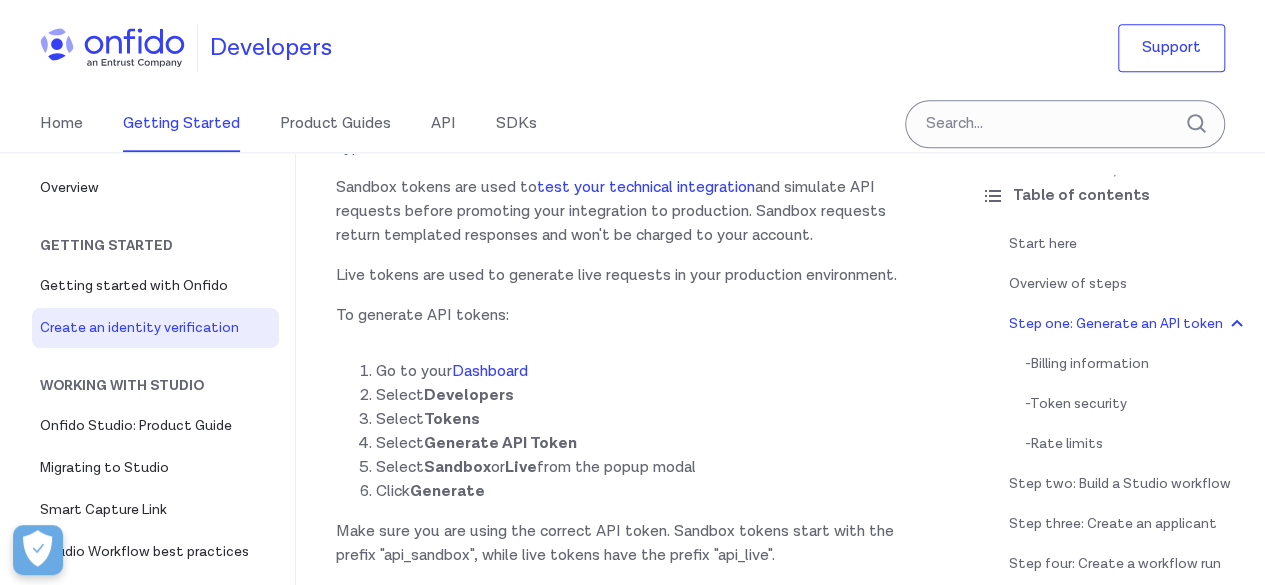 scroll, scrollTop: 1200, scrollLeft: 0, axis: vertical 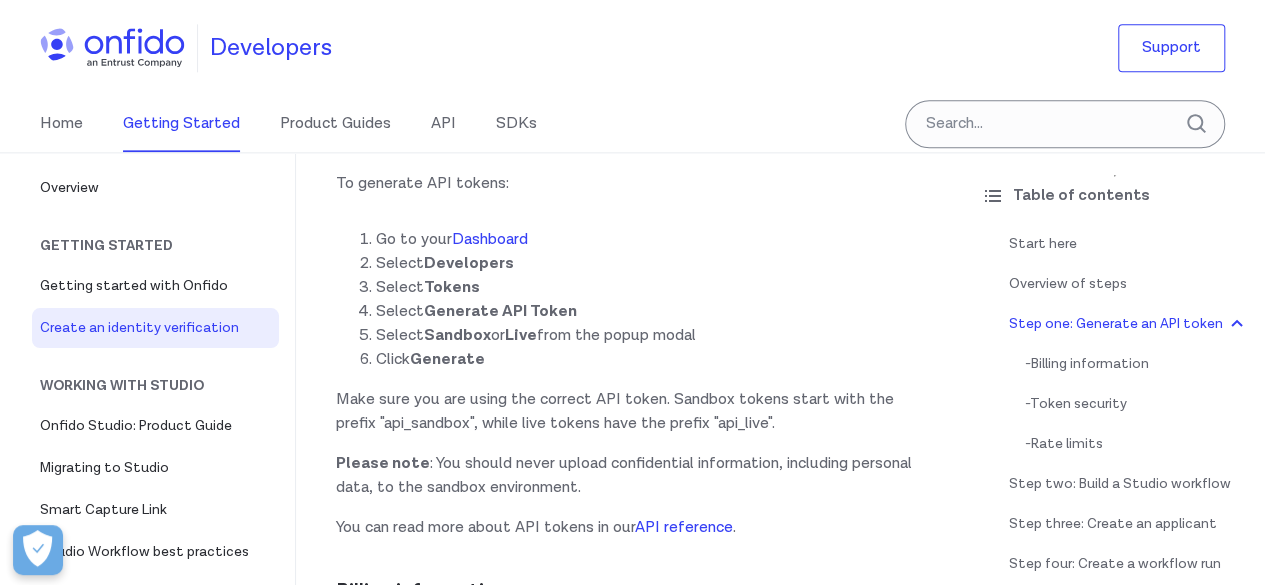 click on "Developers" at bounding box center [469, 263] 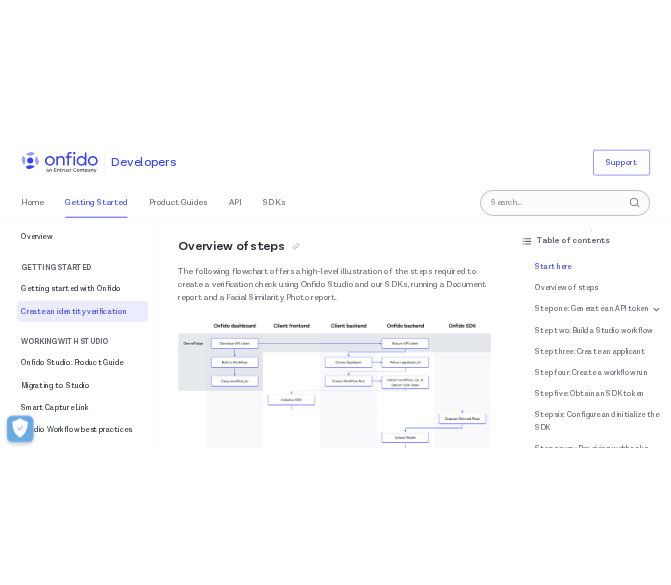 scroll, scrollTop: 500, scrollLeft: 0, axis: vertical 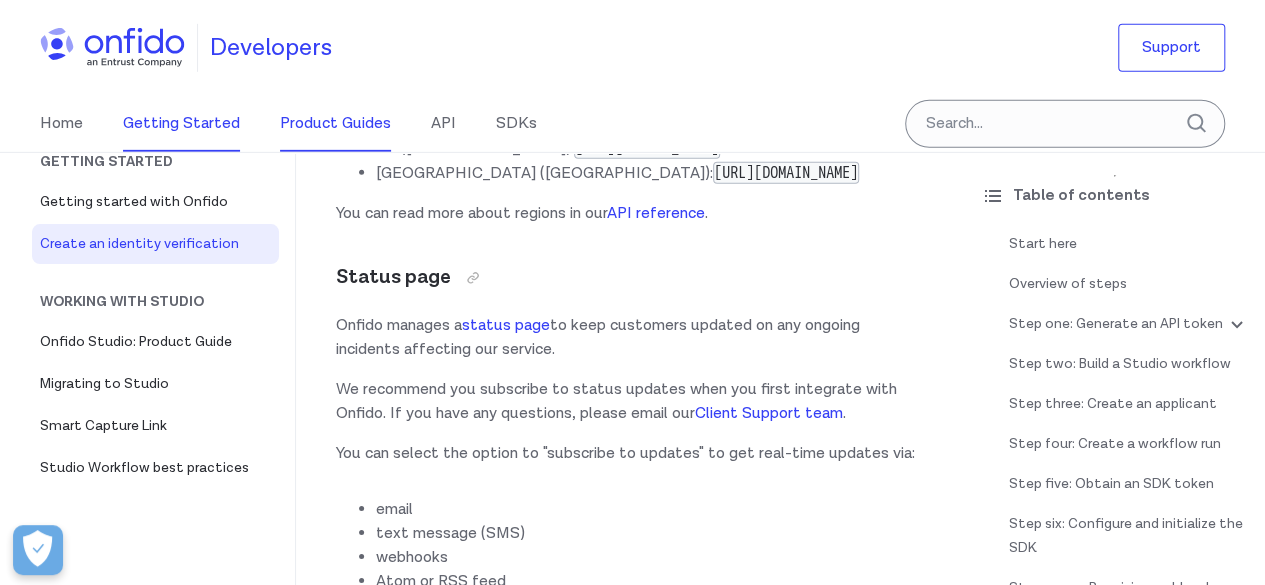 click on "Product Guides" at bounding box center (335, 124) 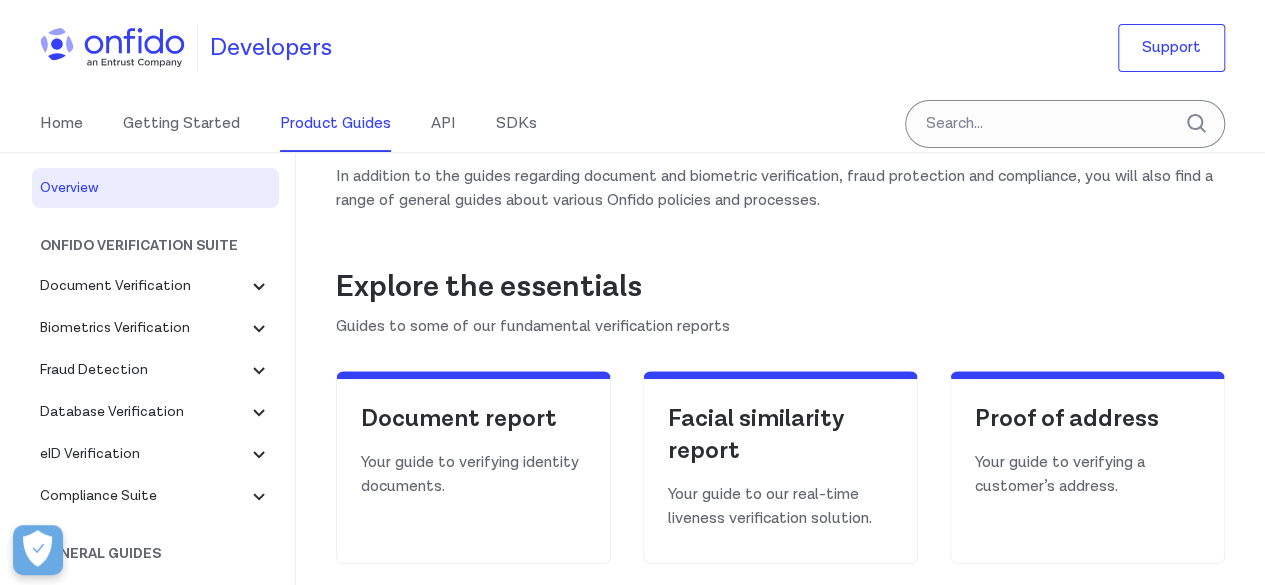 scroll, scrollTop: 16, scrollLeft: 0, axis: vertical 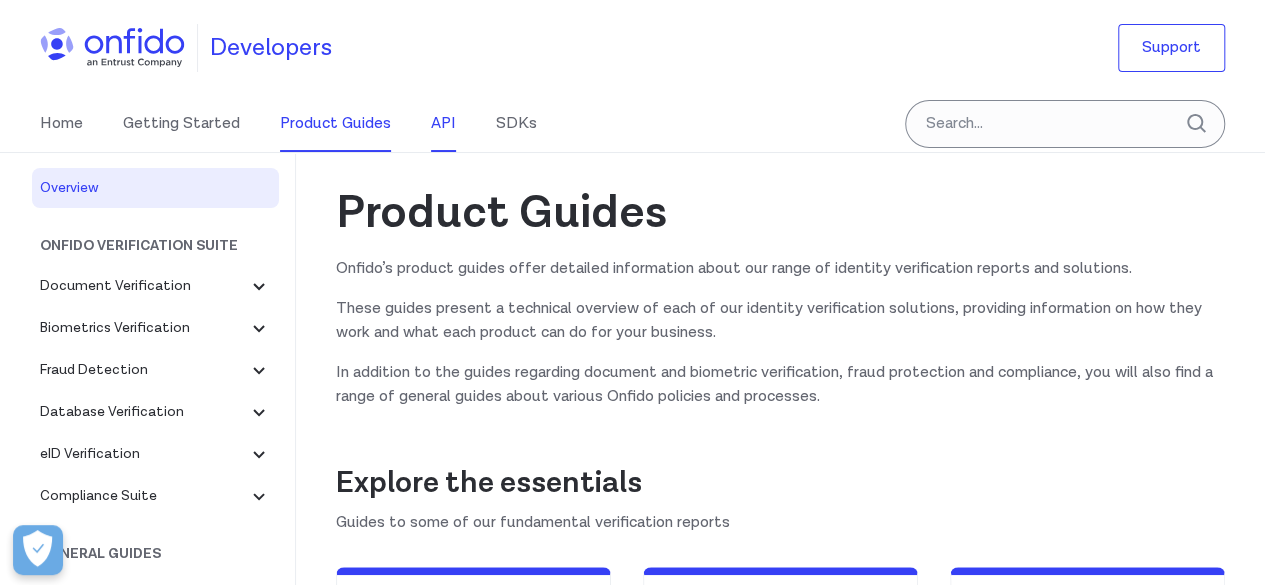 click on "API" at bounding box center [443, 124] 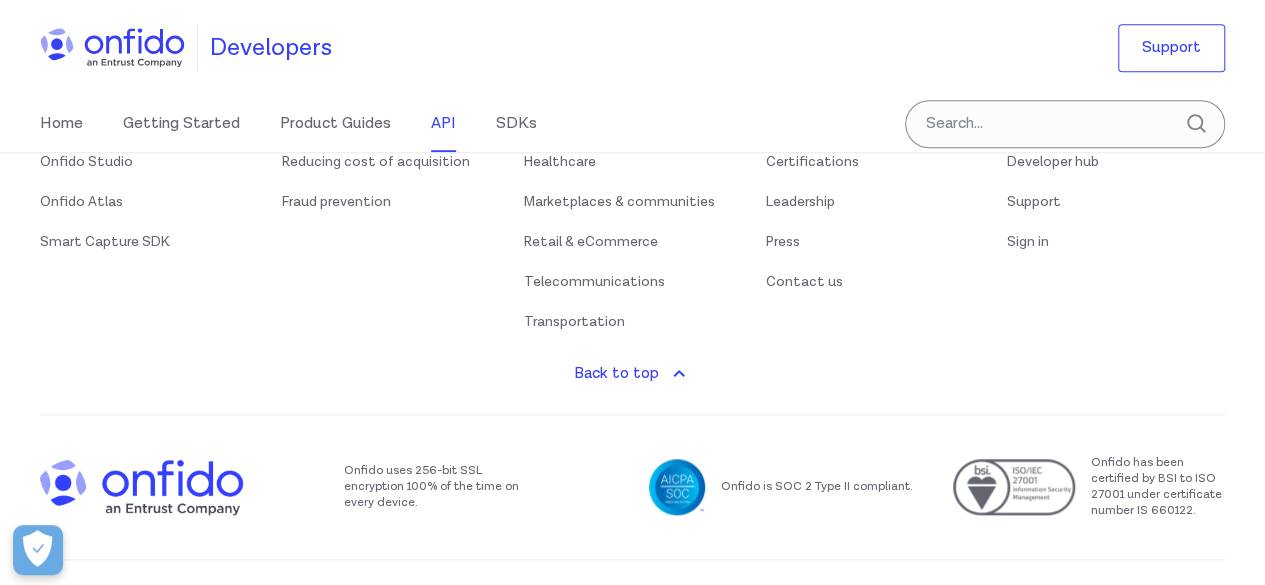 scroll, scrollTop: 876, scrollLeft: 0, axis: vertical 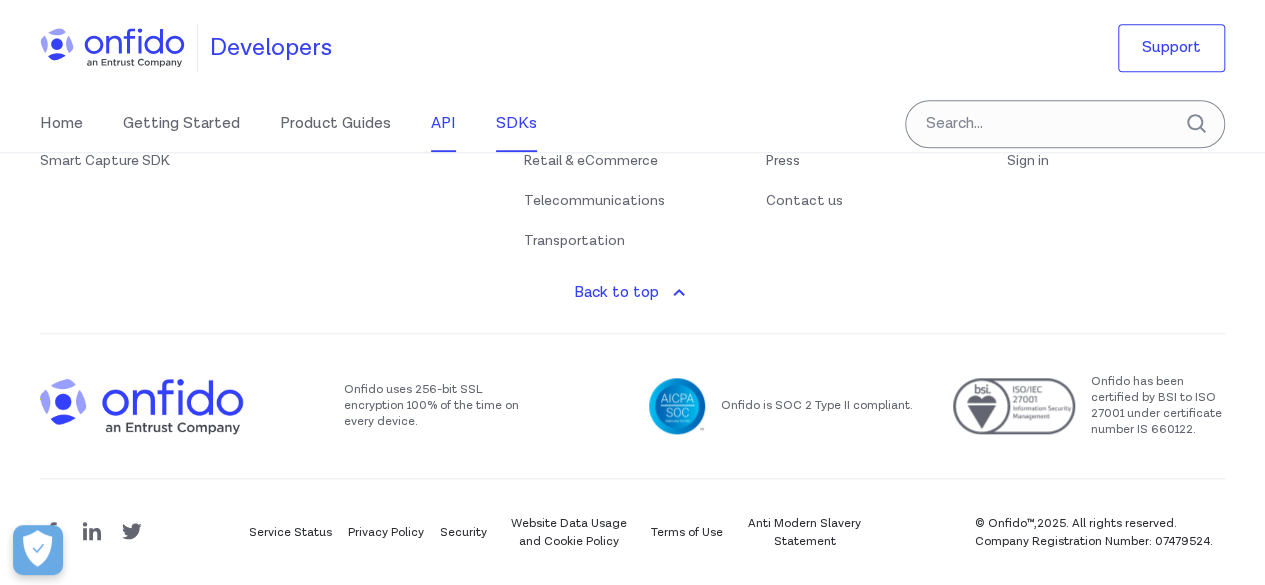 click on "SDKs" at bounding box center [516, 124] 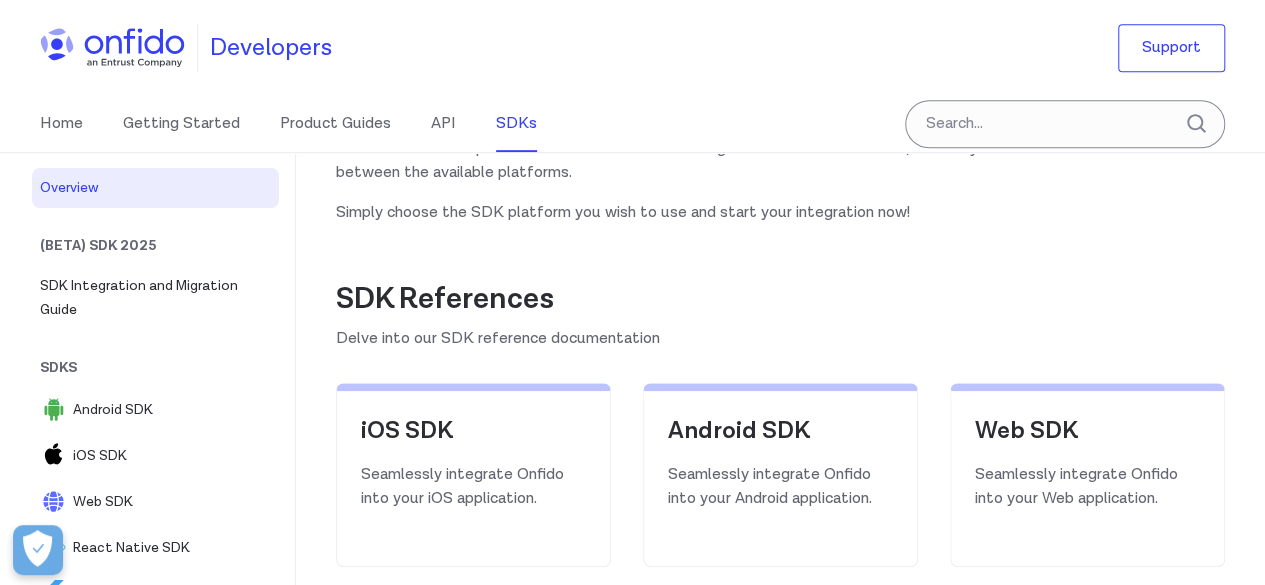 scroll, scrollTop: 700, scrollLeft: 0, axis: vertical 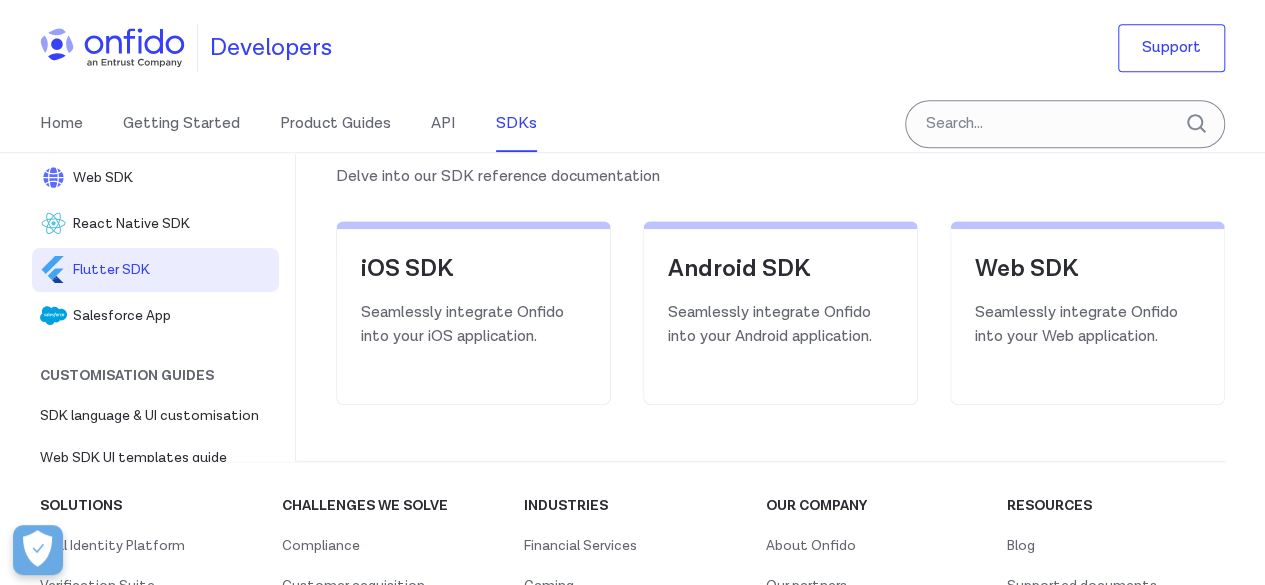 click on "Flutter SDK" at bounding box center [172, 270] 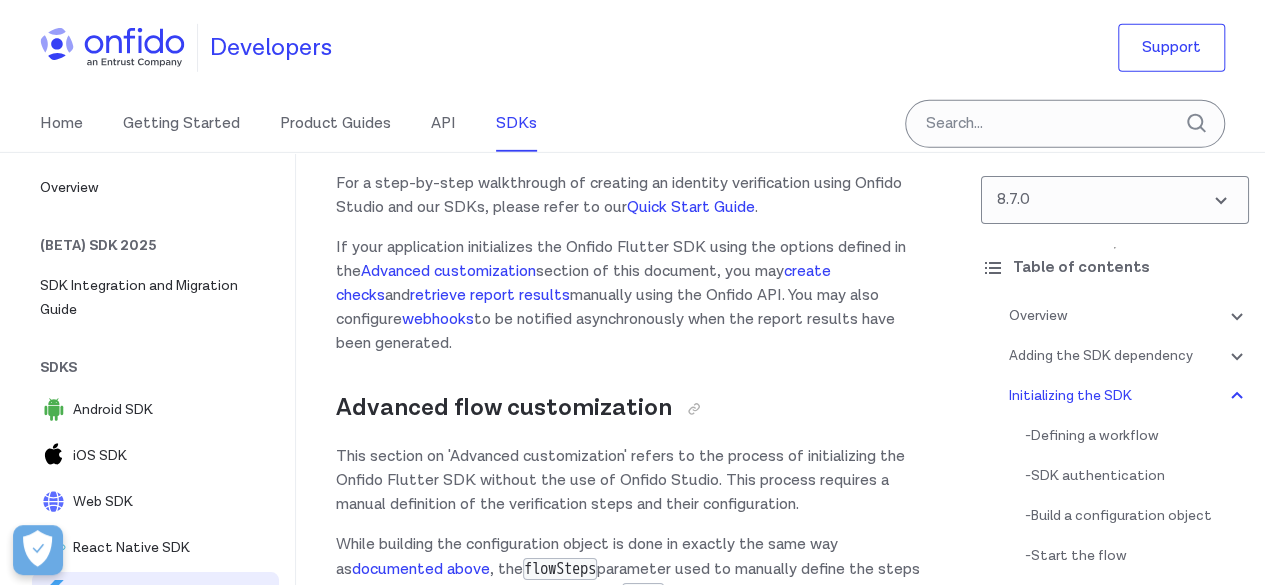 scroll, scrollTop: 11100, scrollLeft: 0, axis: vertical 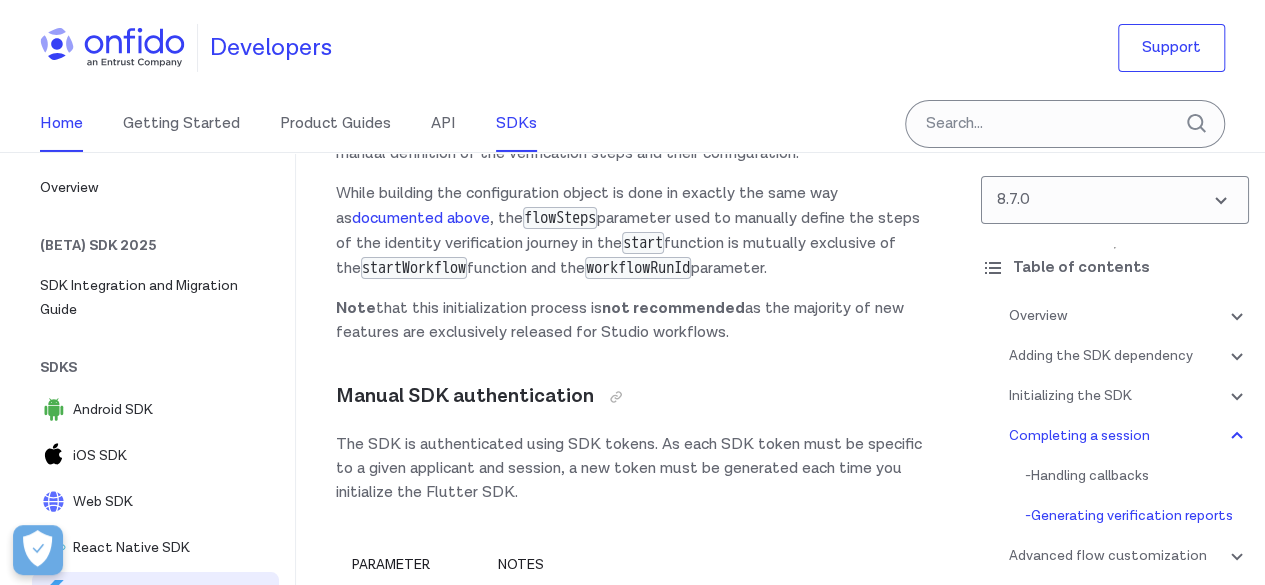 click on "Home" at bounding box center [61, 124] 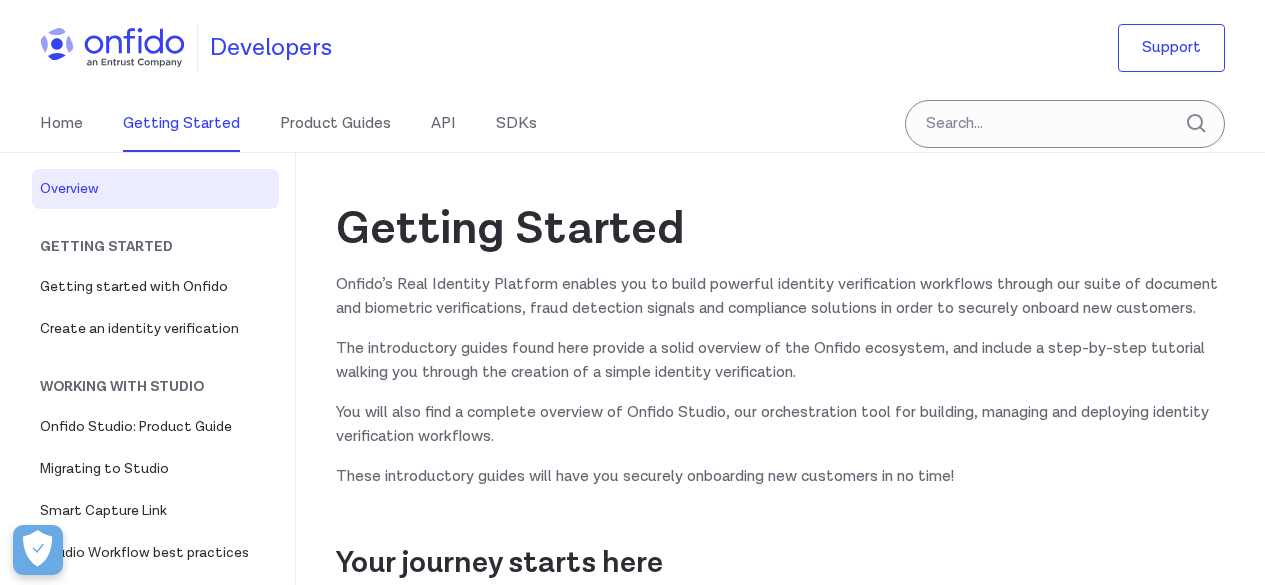 scroll, scrollTop: 298, scrollLeft: 0, axis: vertical 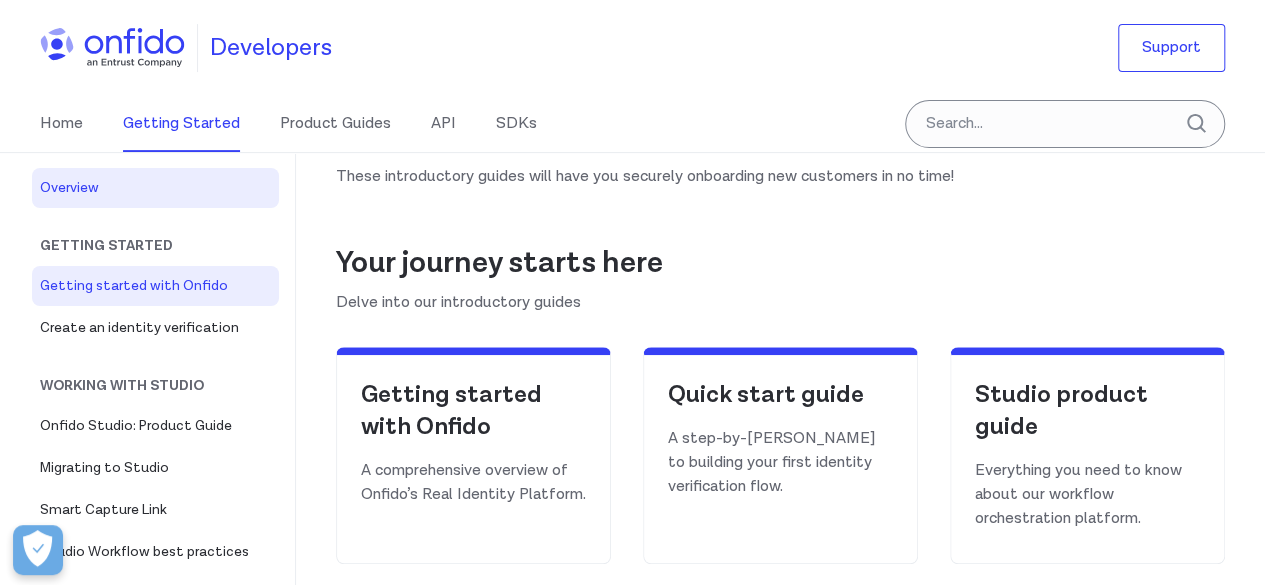 click on "Getting started with Onfido" at bounding box center (155, 286) 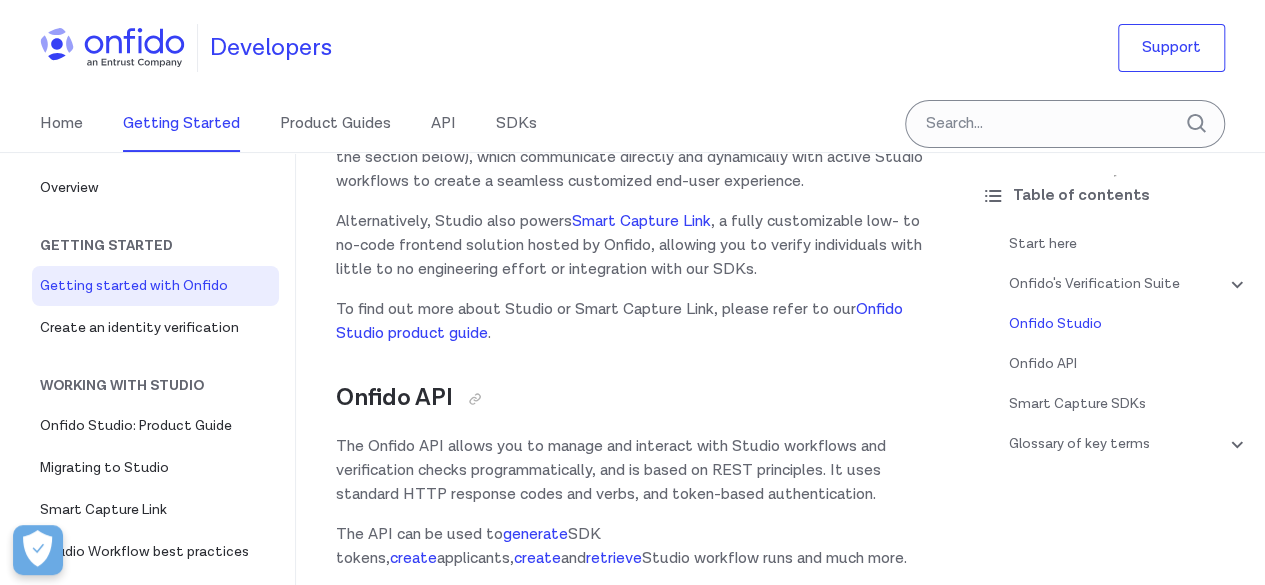 scroll, scrollTop: 3500, scrollLeft: 0, axis: vertical 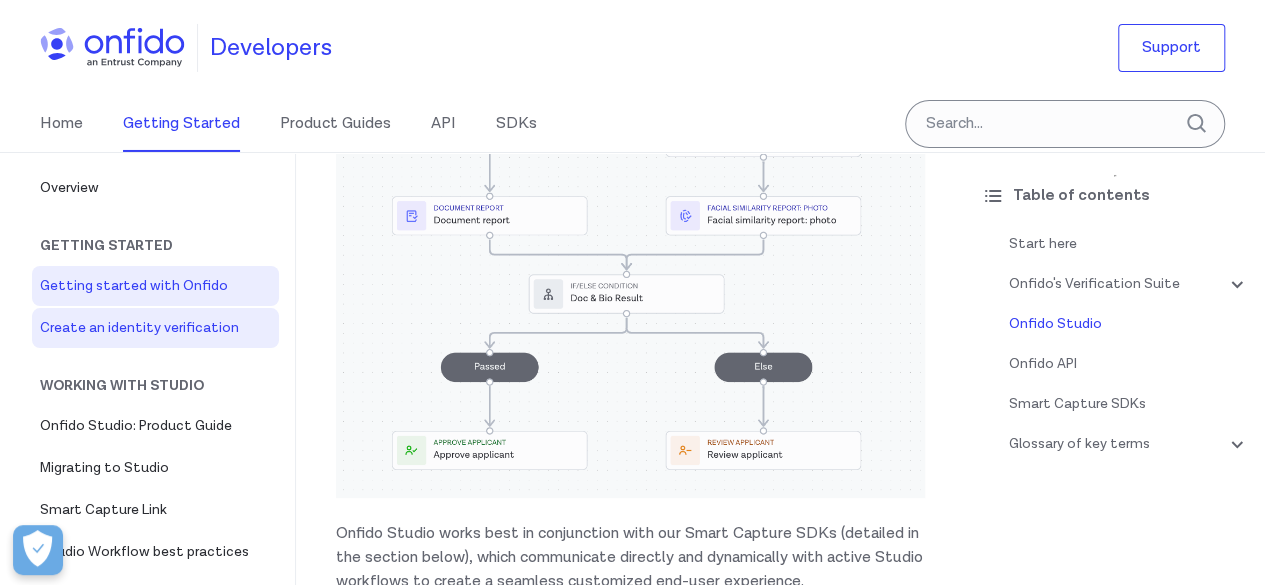 click on "Create an identity verification" at bounding box center (155, 328) 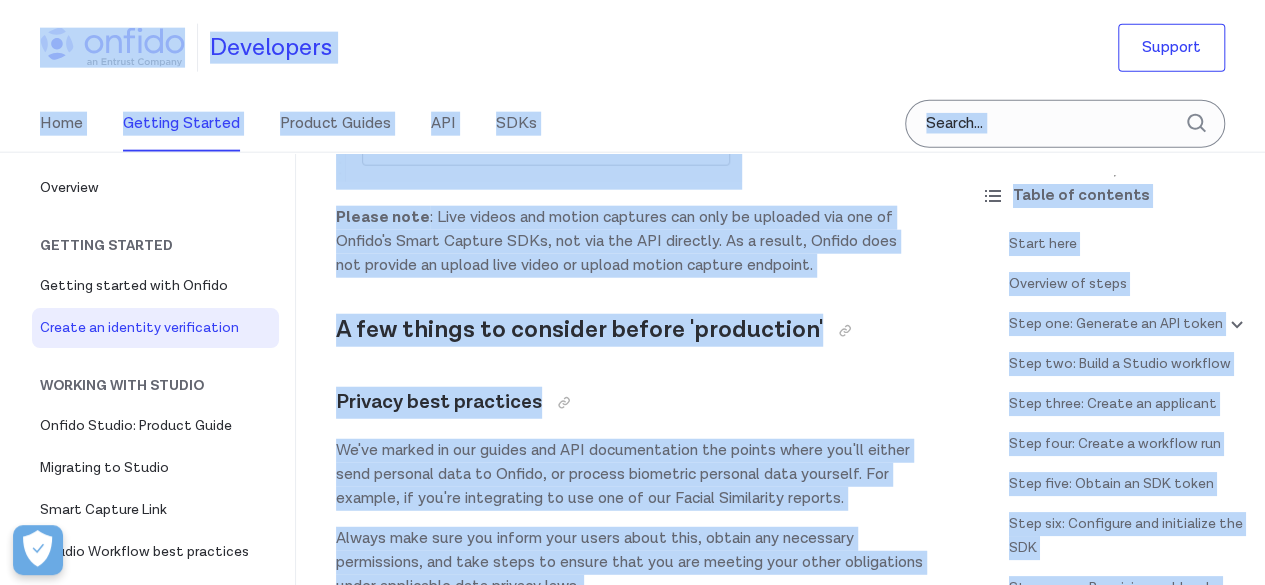 scroll, scrollTop: 10000, scrollLeft: 0, axis: vertical 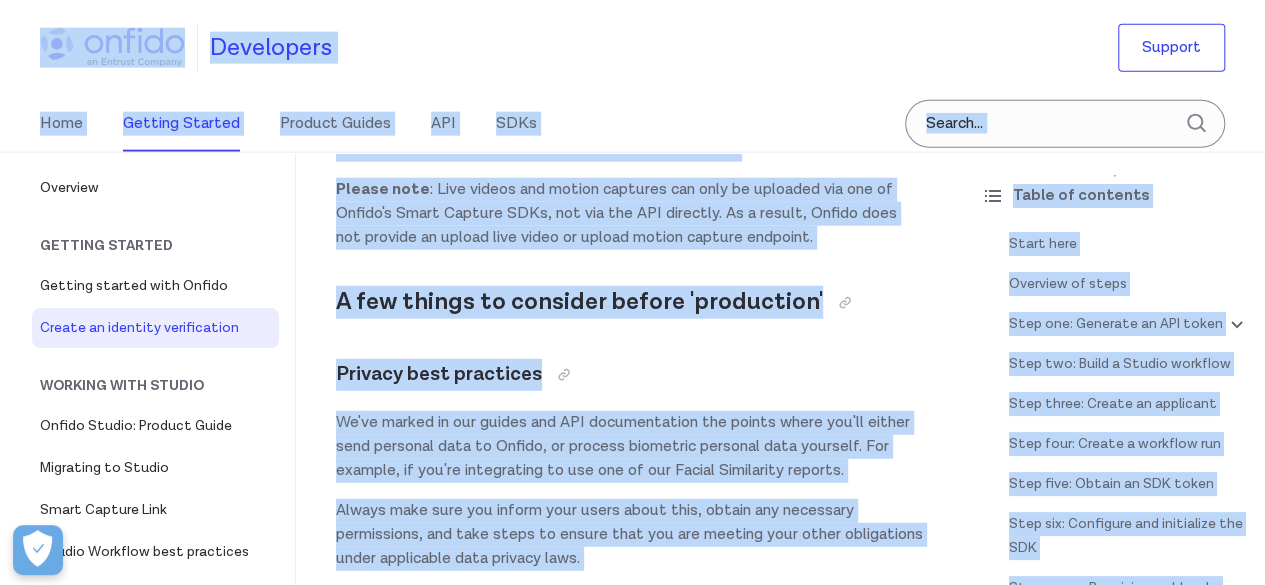 click on "Quick start guide: create an identity verification
Start here
This quick start guide walks you through the steps required to create a simple identity verification, running a Document report and a Facial Similarity Photo report on an applicant. The processes described below are foundational to any identity verification using Onfido and can be adapted to construct more complex verification flows at scale.
Please note : This guide assumes you're using API v3.4 or higher.
Overview of steps
The following flowchart offers a high-level illustration of the steps required to create a verification check using Onfido Studio and our SDKs, running a Document report and a Facial Similarity Photo report.
Step one: Generate an API token
To start your integration, you will need an API token. Onfido makes use of two types of token: sandbox tokens and live tokens.
Sandbox tokens are used to  test your technical integration
Live tokens are used to generate live requests in your production environment." at bounding box center [630, -4253] 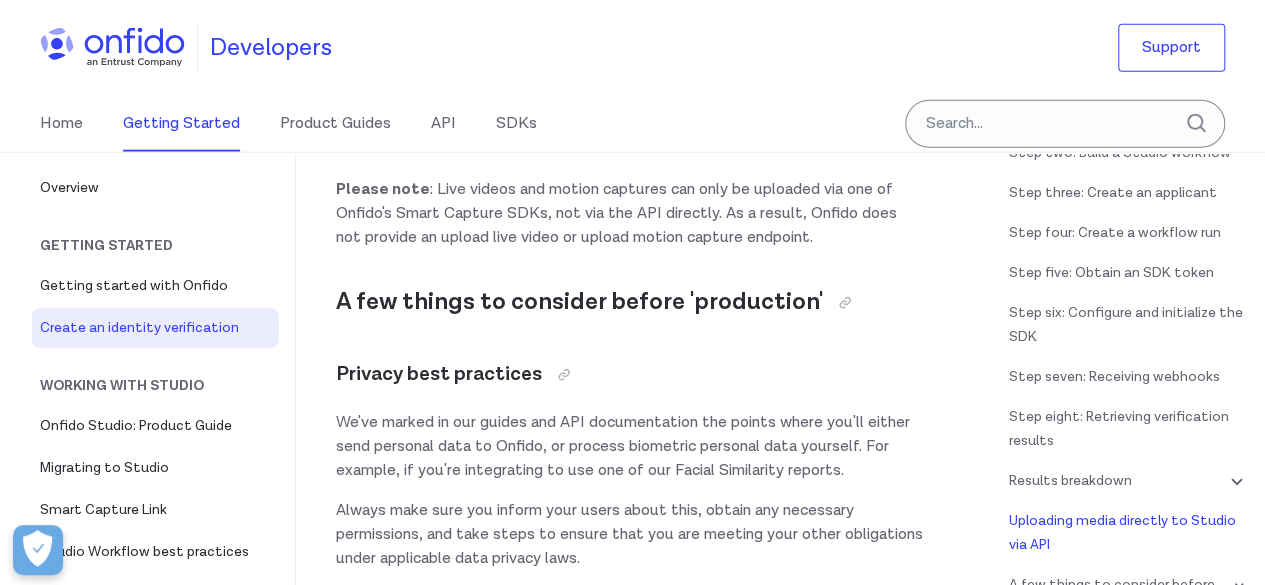 scroll, scrollTop: 366, scrollLeft: 0, axis: vertical 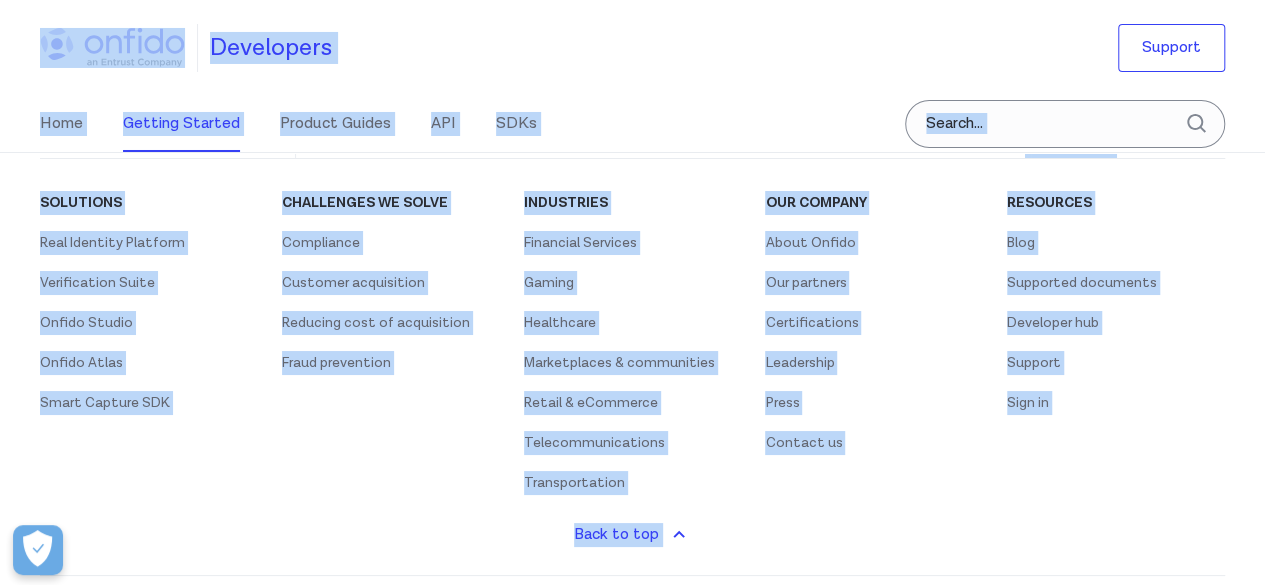 click on "webhooks" at bounding box center [650, 66] 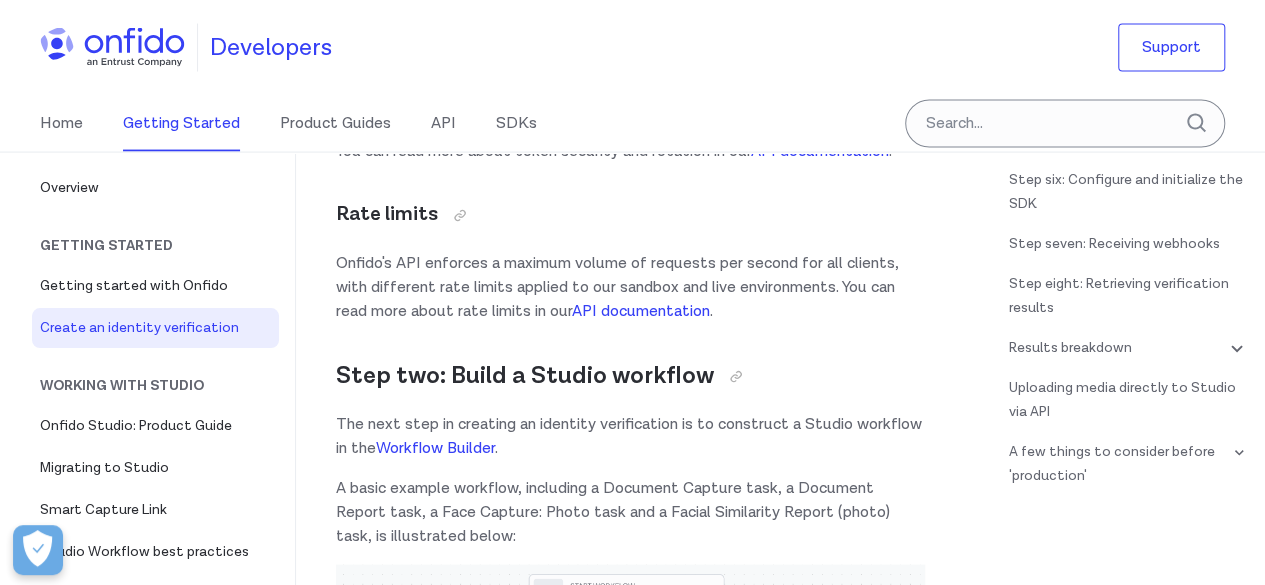 scroll, scrollTop: 1600, scrollLeft: 0, axis: vertical 